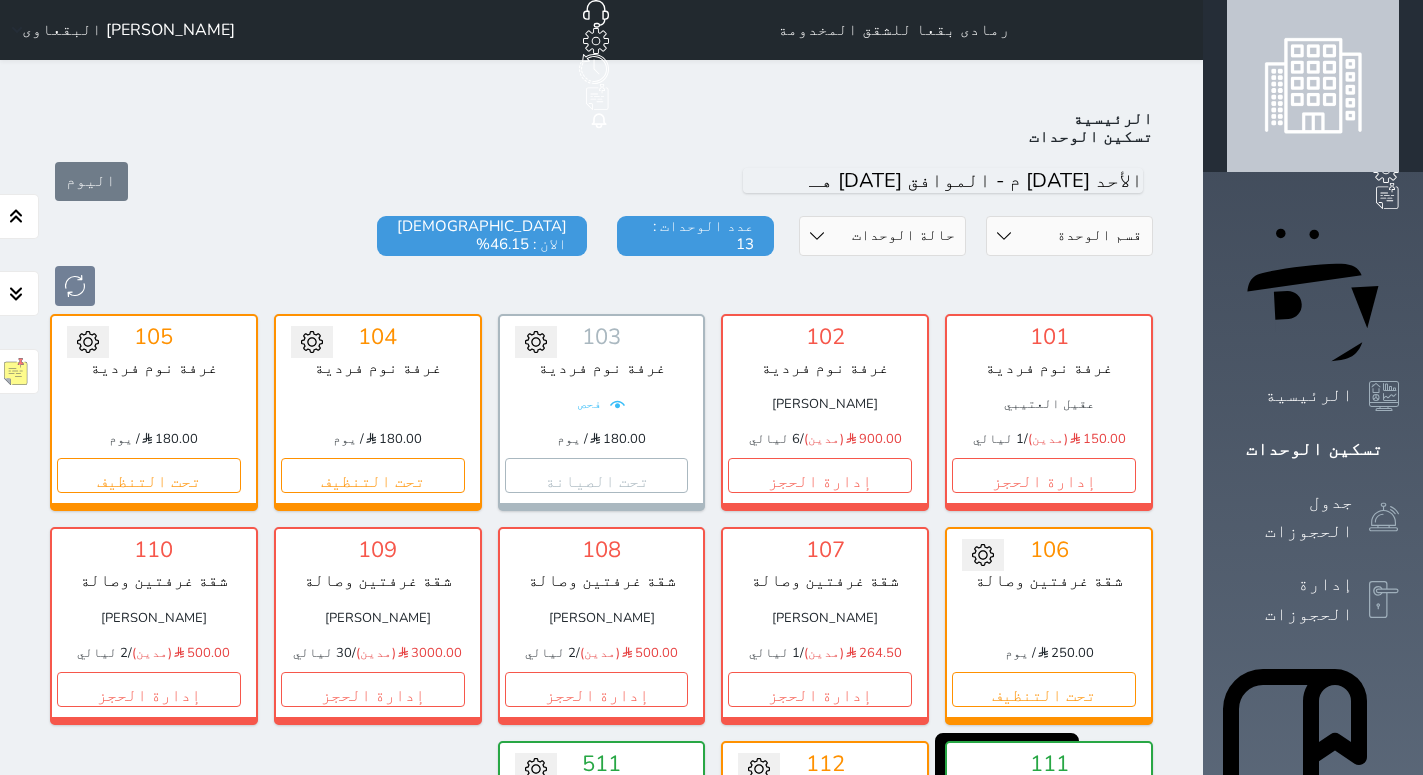 click on "إدارة الحجز" at bounding box center [597, 689] 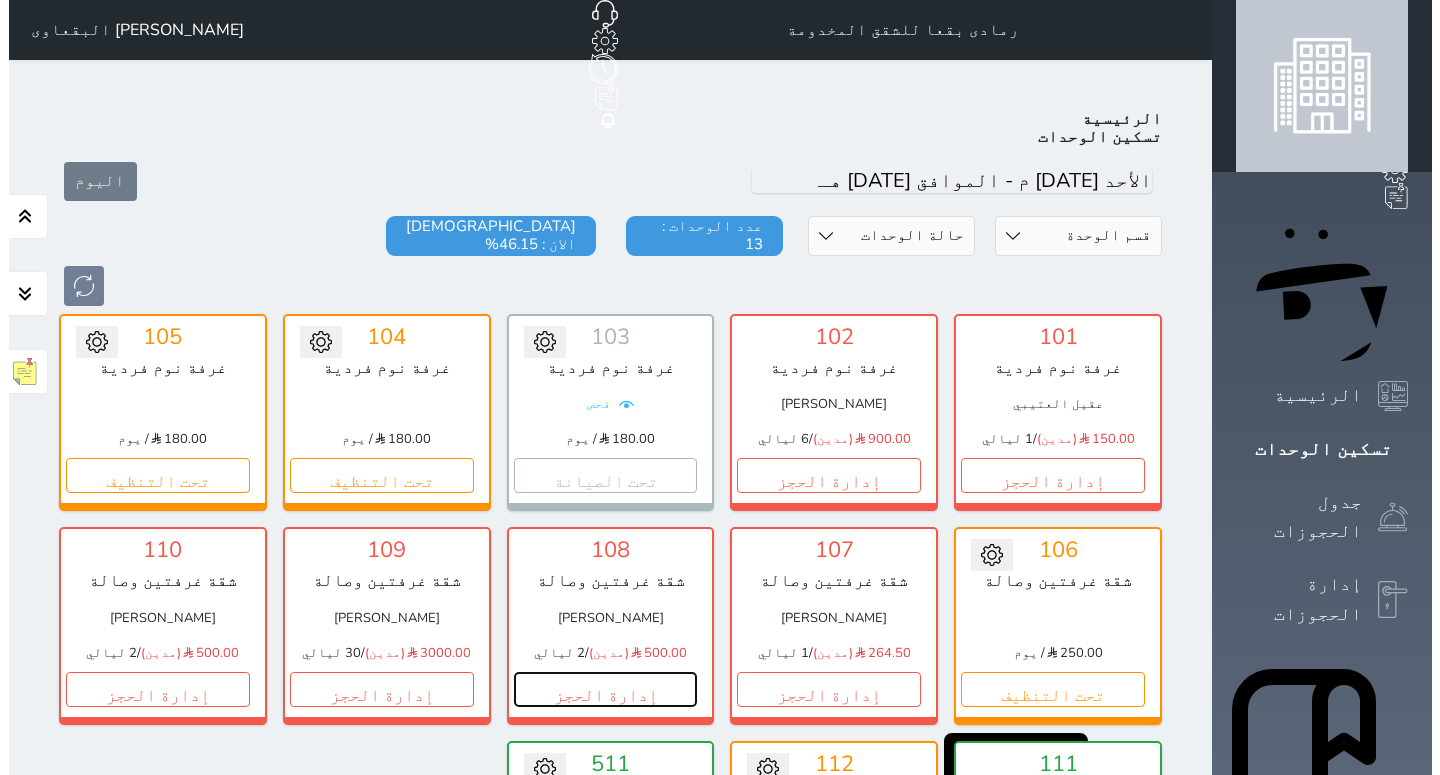 scroll, scrollTop: 0, scrollLeft: 0, axis: both 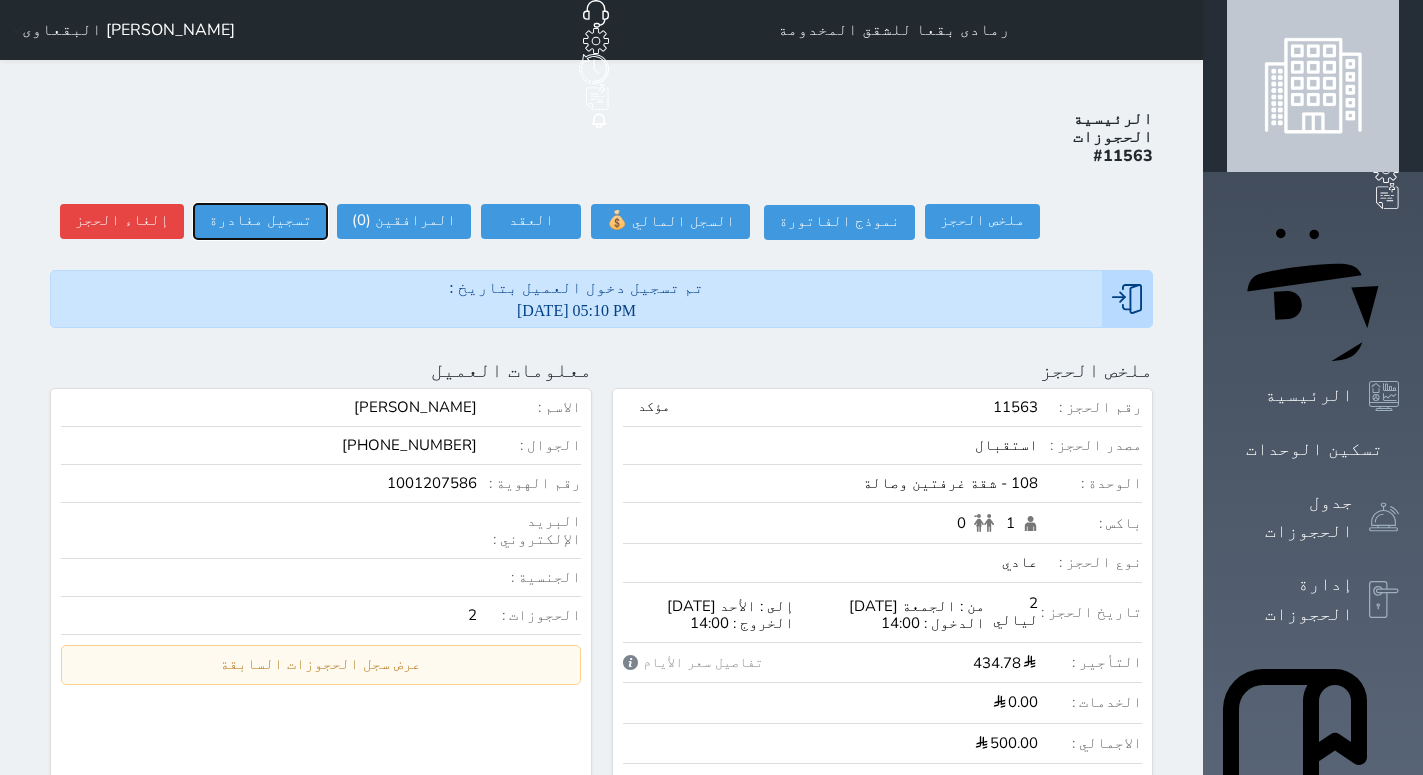 click on "تسجيل مغادرة" at bounding box center [260, 221] 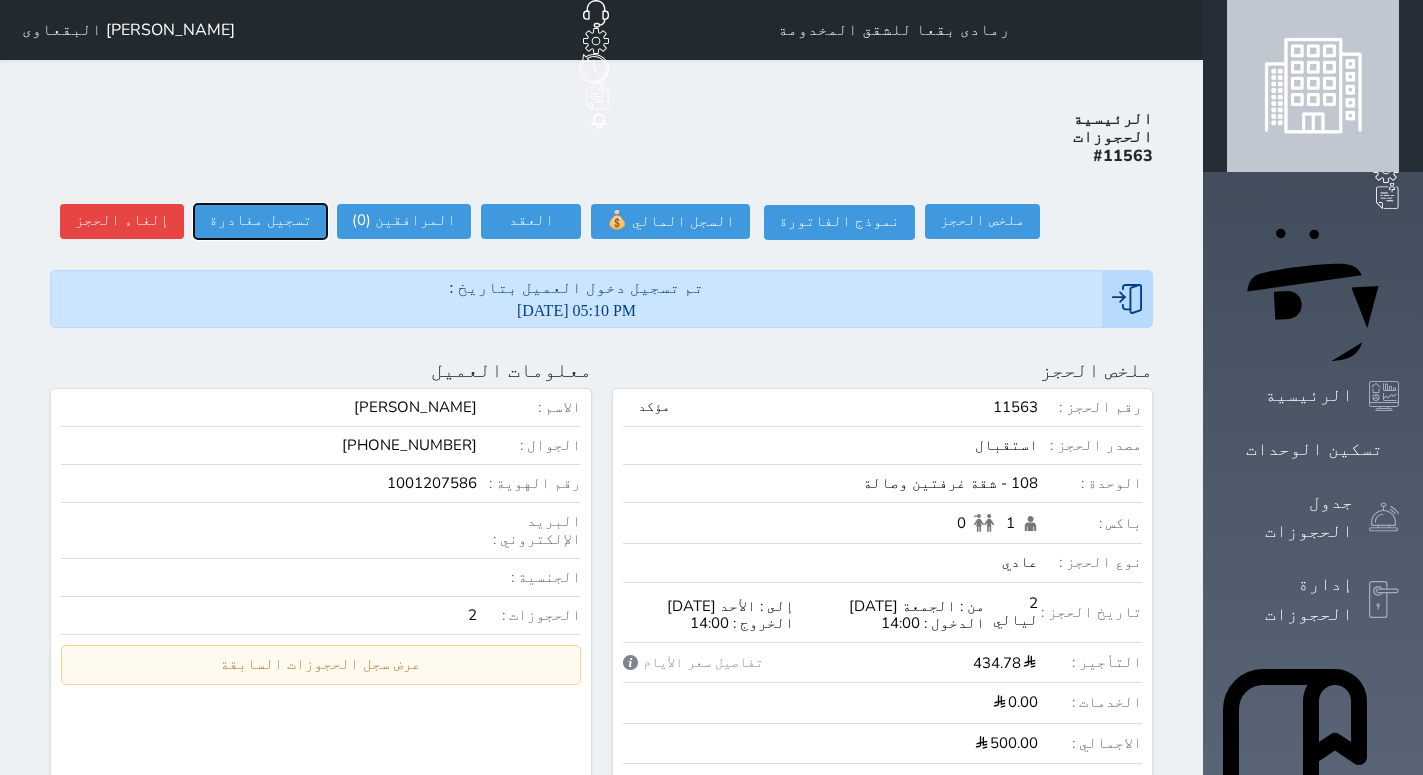 select 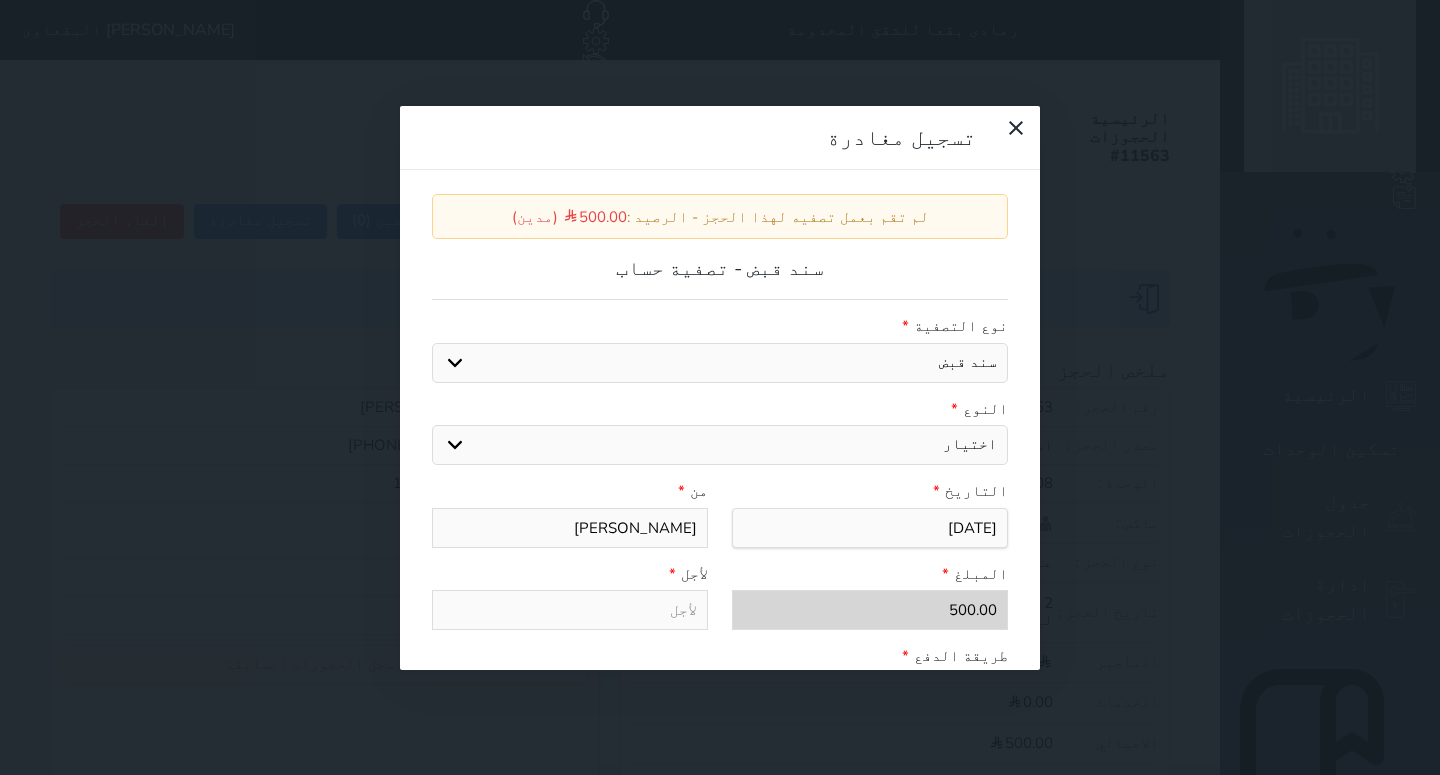 select on "27724" 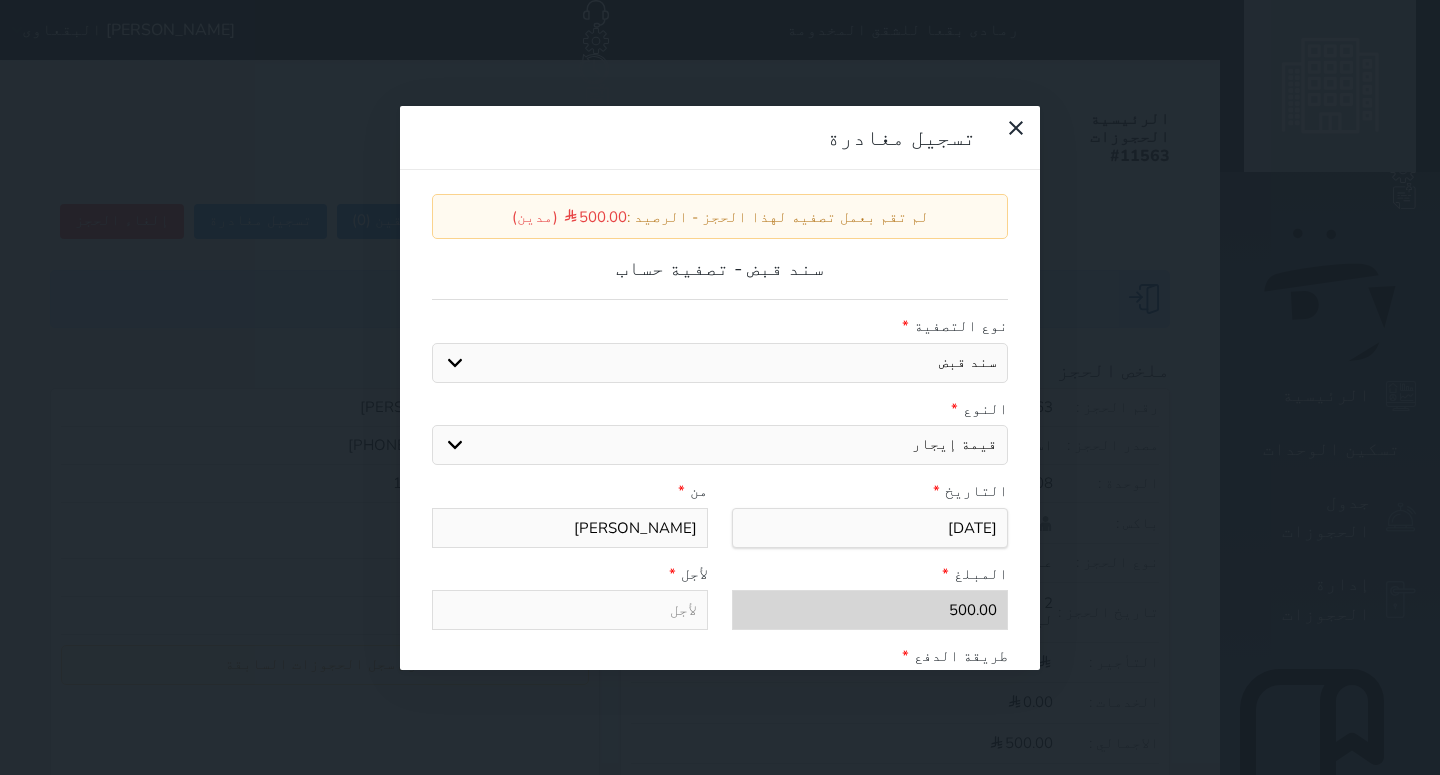 click on "قيمة إيجار" at bounding box center (0, 0) 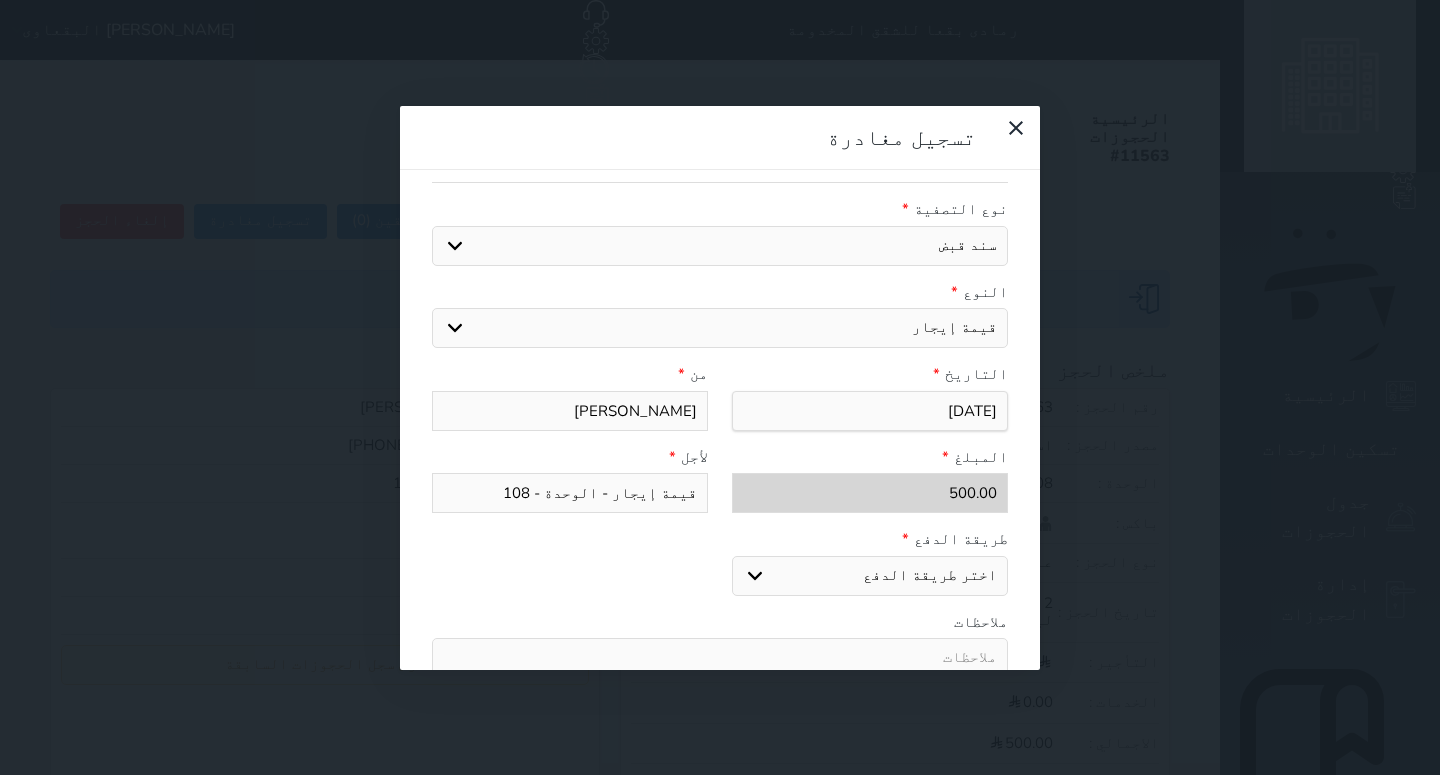 scroll, scrollTop: 144, scrollLeft: 0, axis: vertical 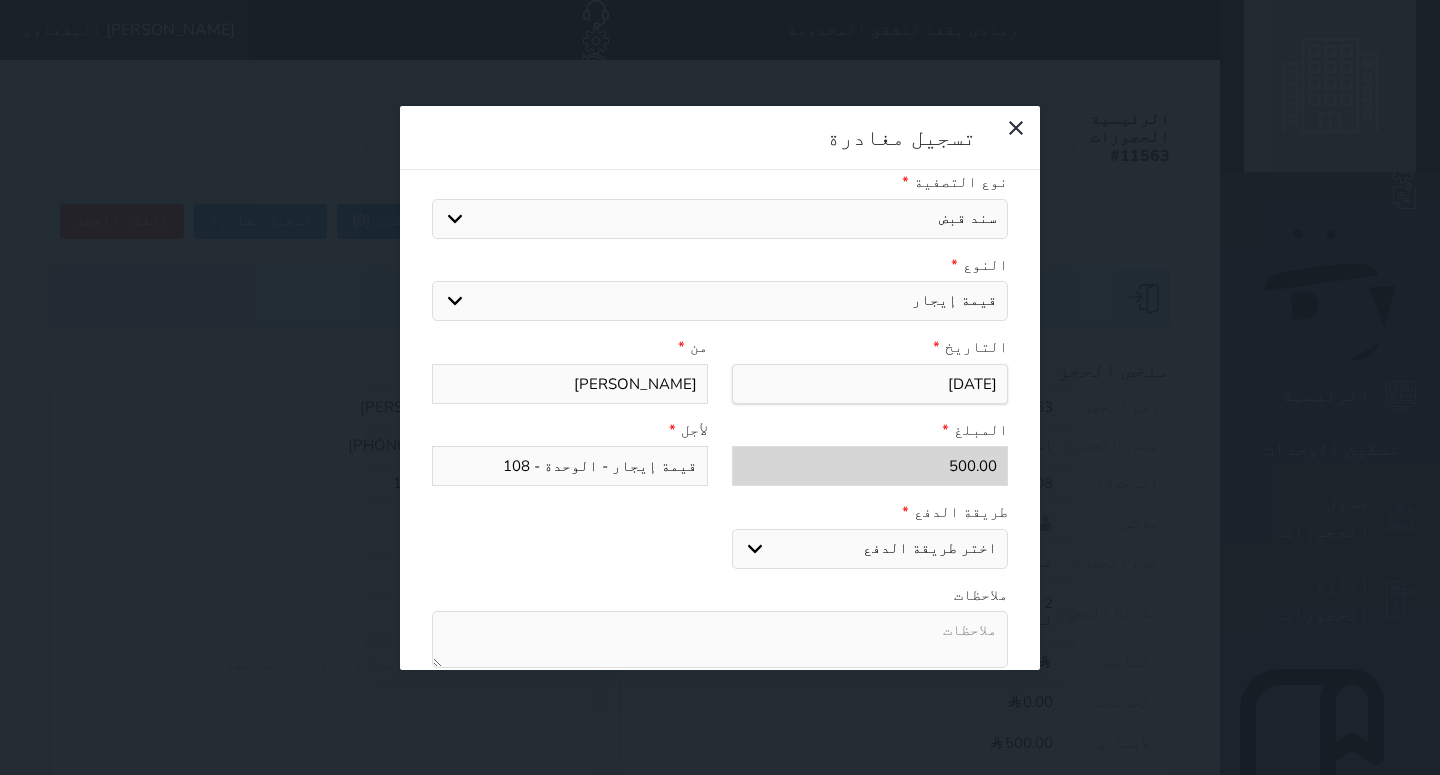 select on "mada" 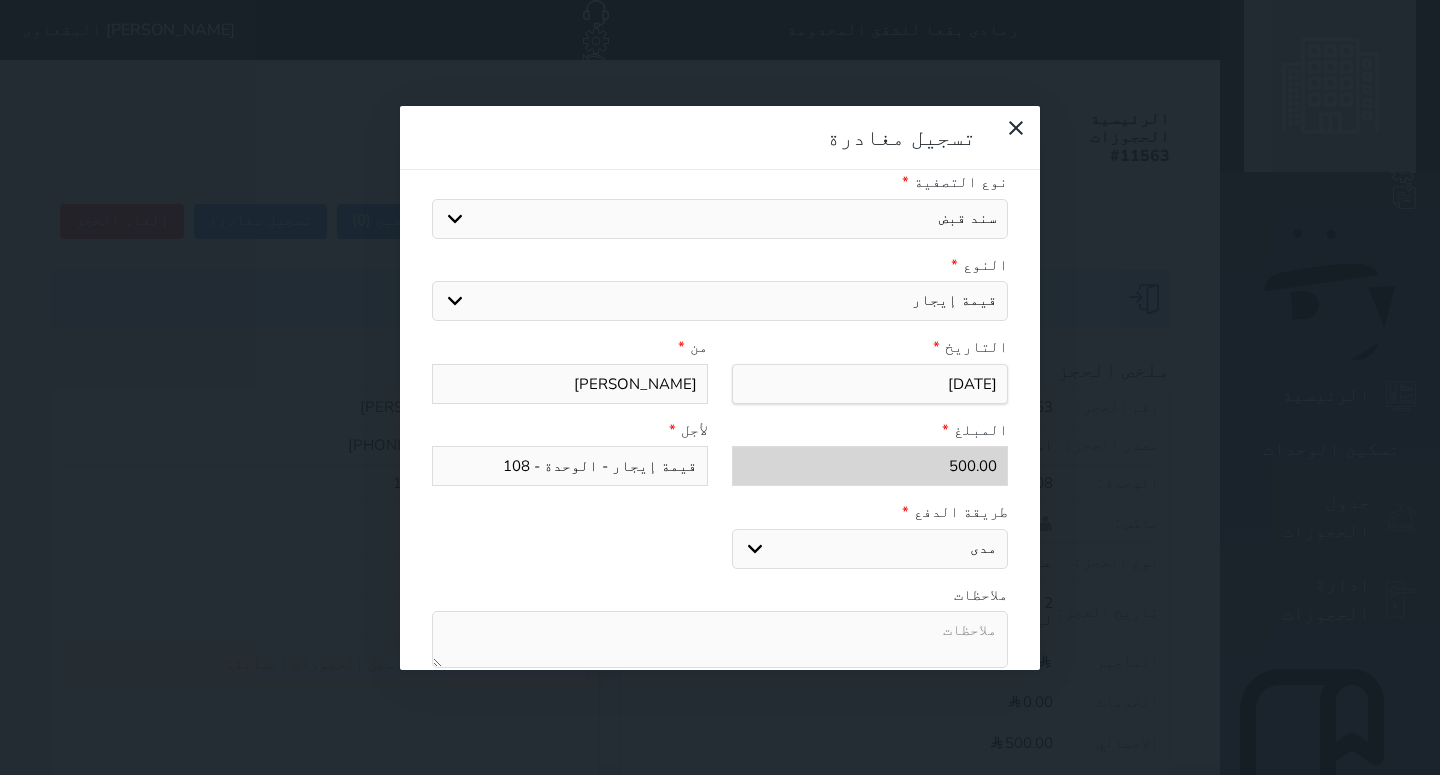 click on "مدى" at bounding box center [0, 0] 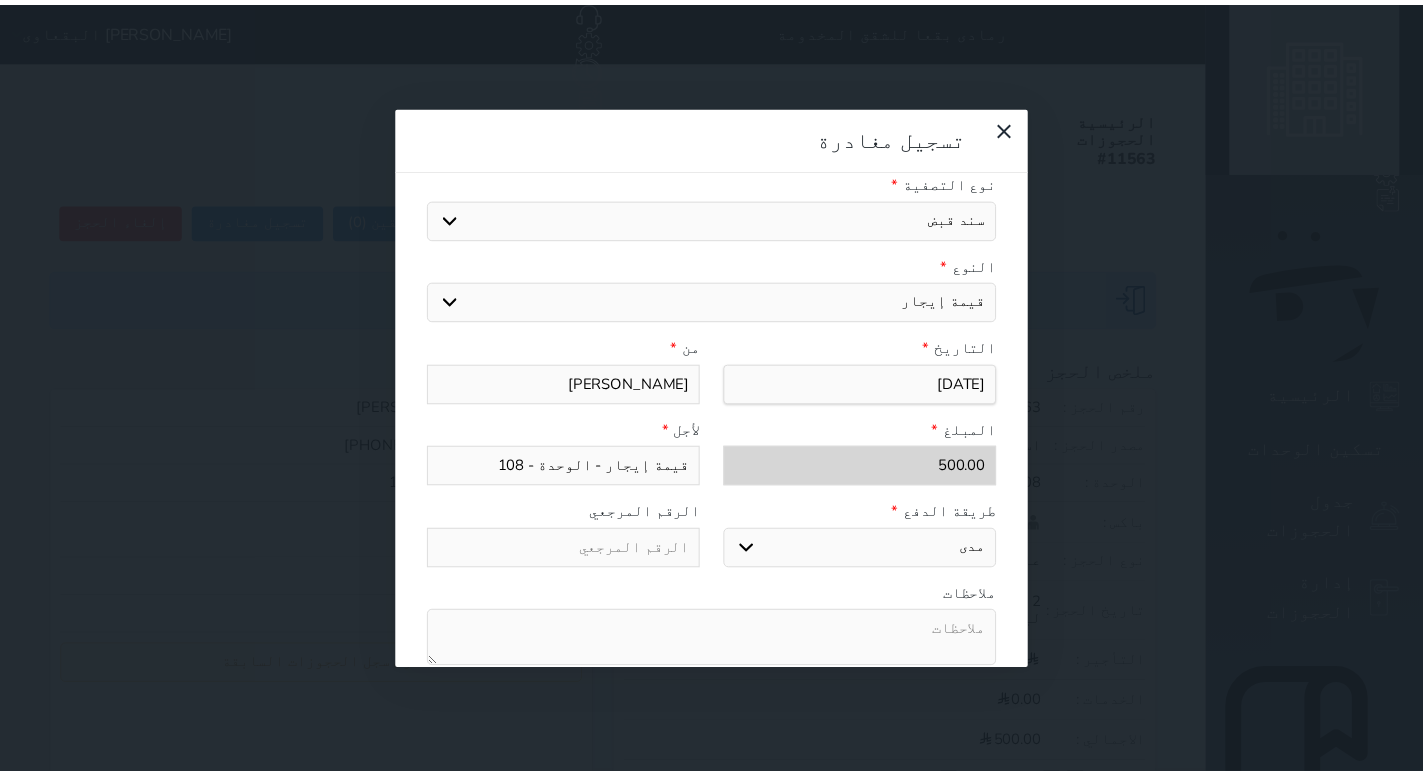 scroll, scrollTop: 288, scrollLeft: 0, axis: vertical 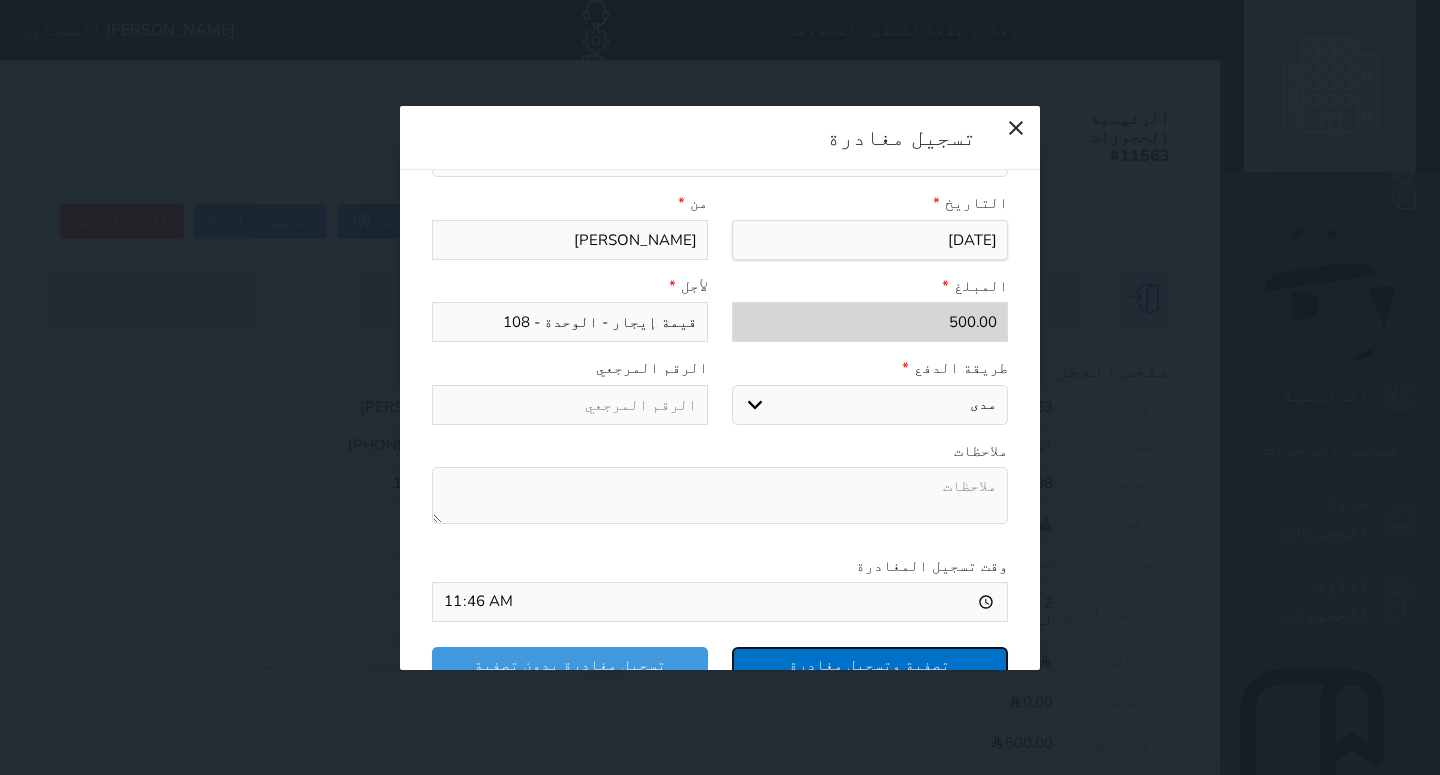 click on "تصفية وتسجيل مغادرة" at bounding box center (870, 664) 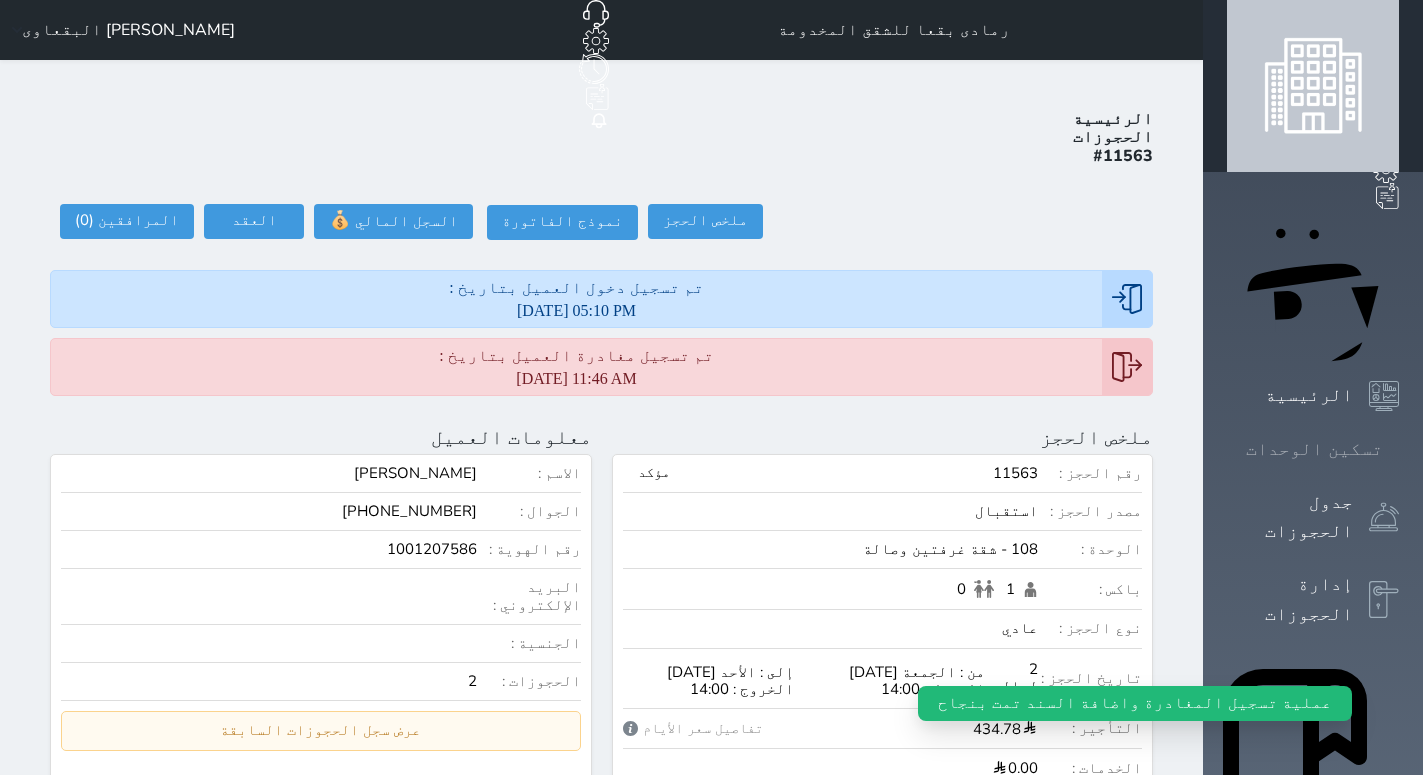 click on "تسكين الوحدات" at bounding box center (1314, 449) 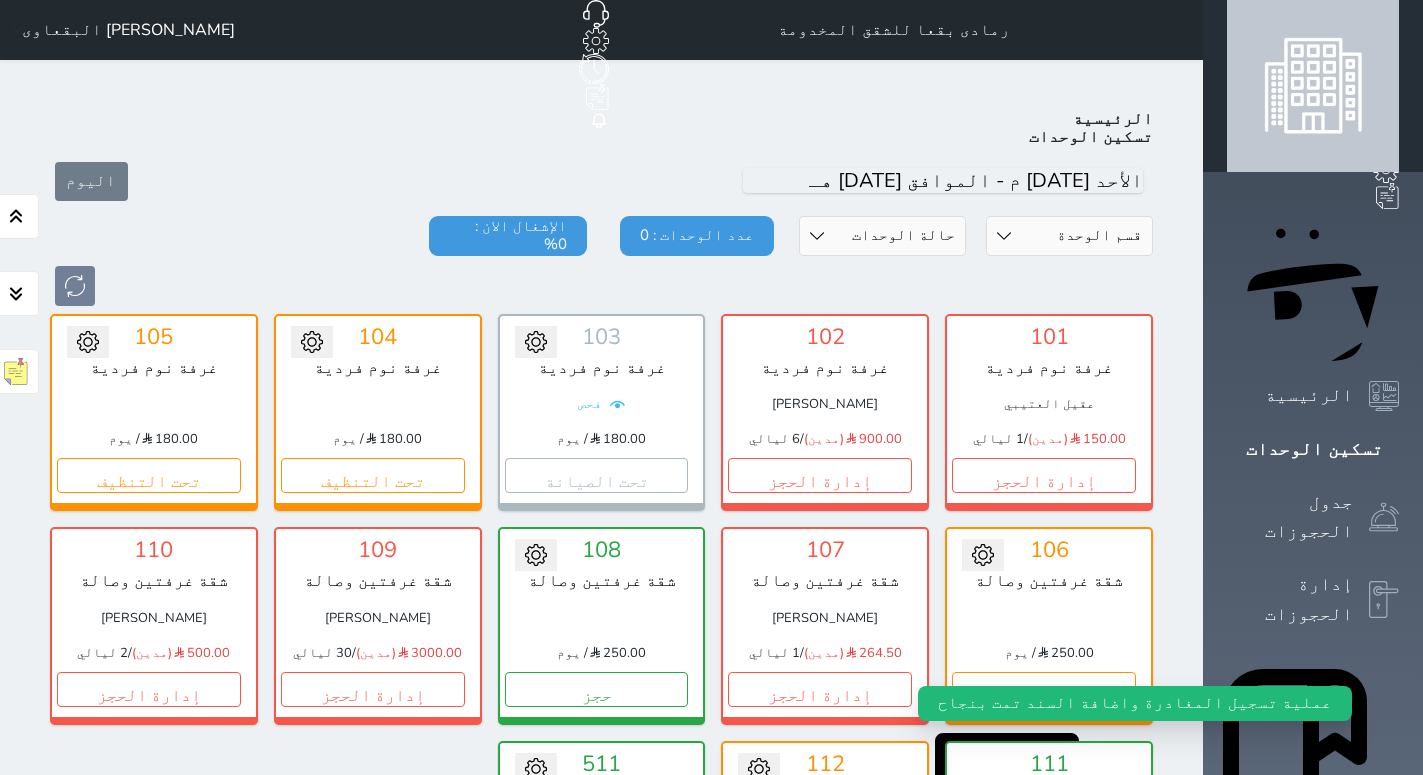 scroll, scrollTop: 78, scrollLeft: 0, axis: vertical 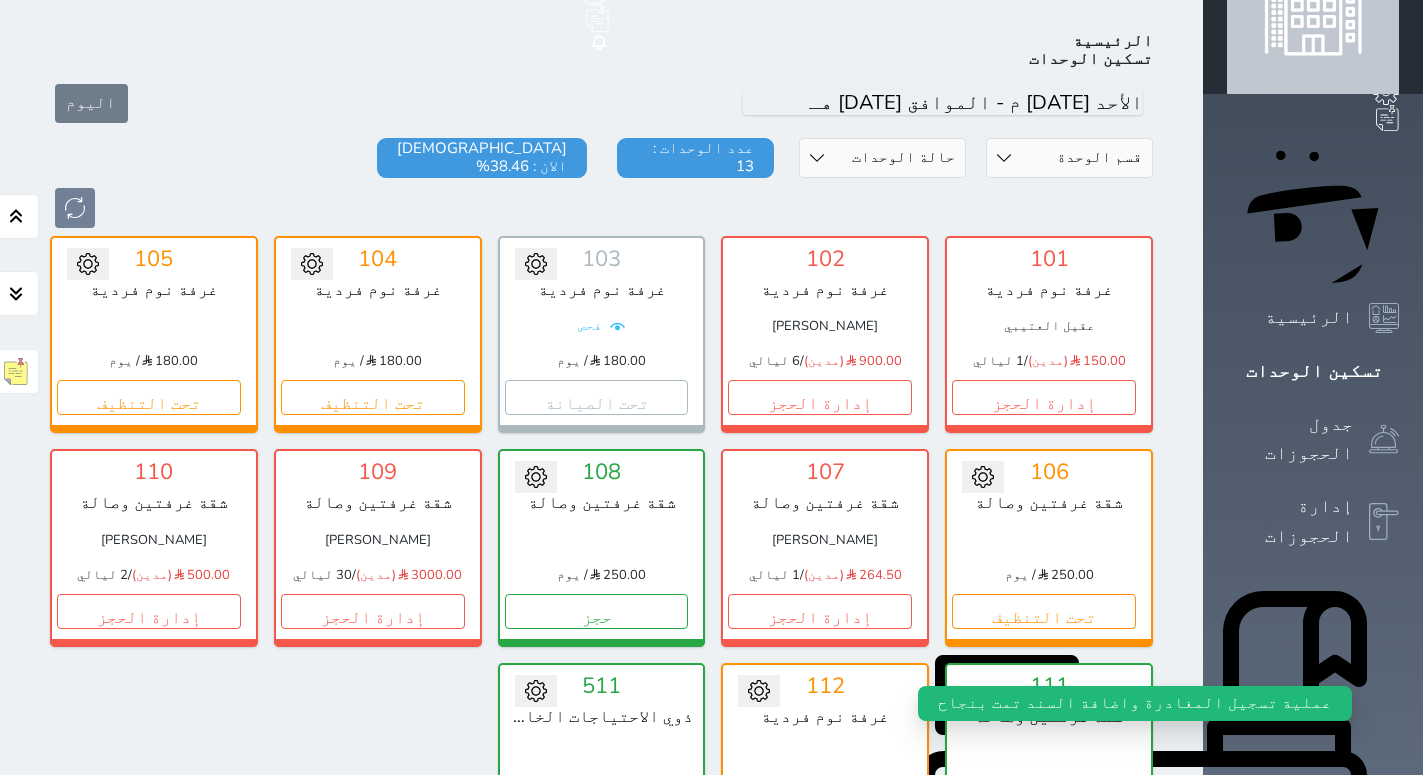 click 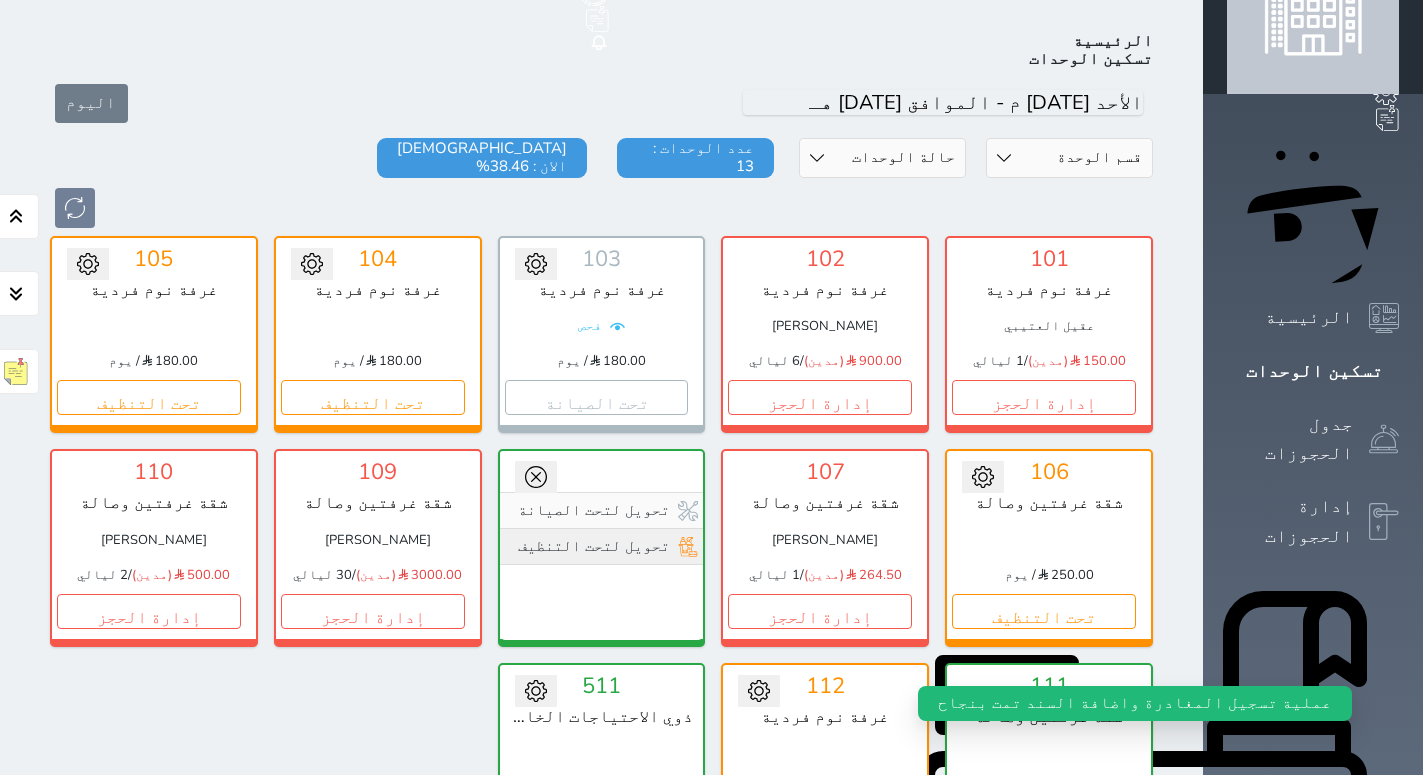 click on "تحويل لتحت التنظيف" at bounding box center (602, 546) 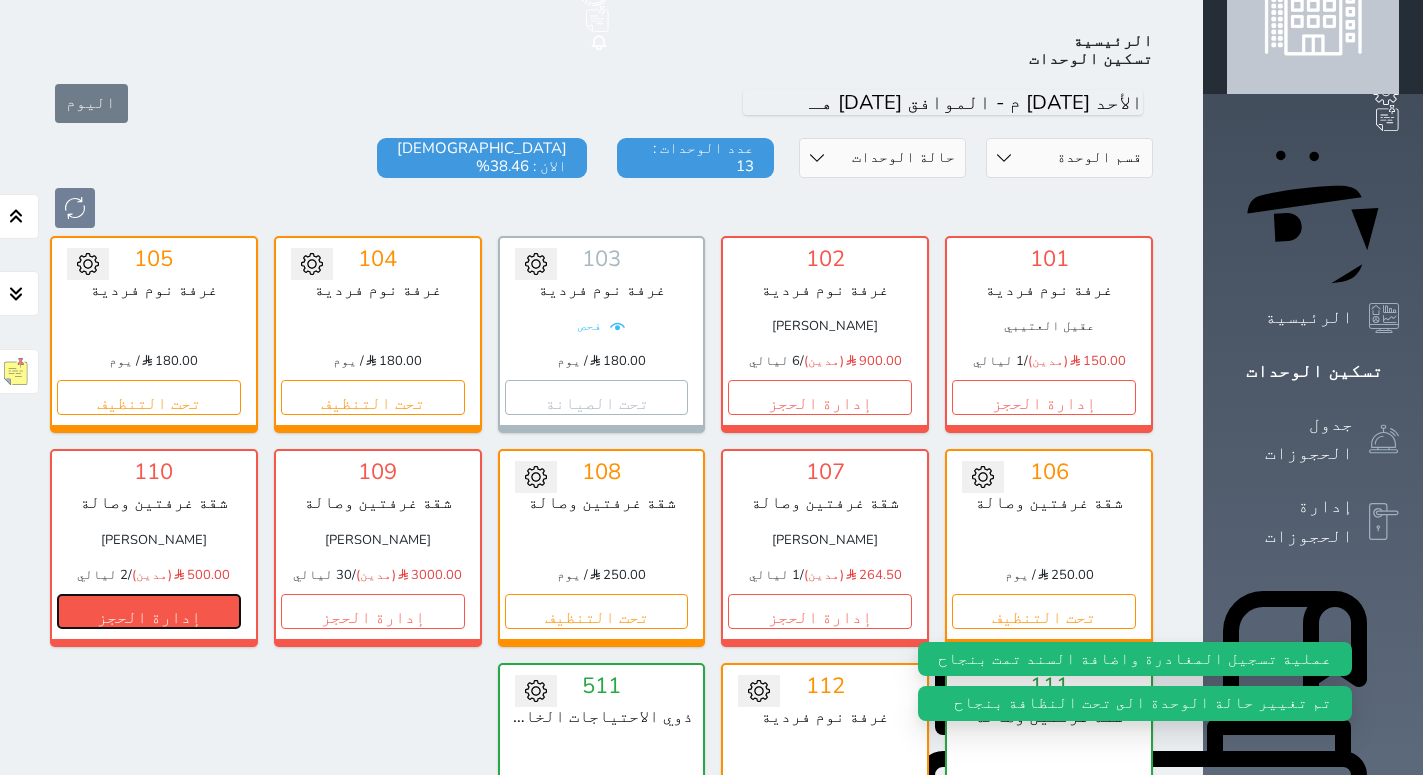 click on "إدارة الحجز" at bounding box center [149, 611] 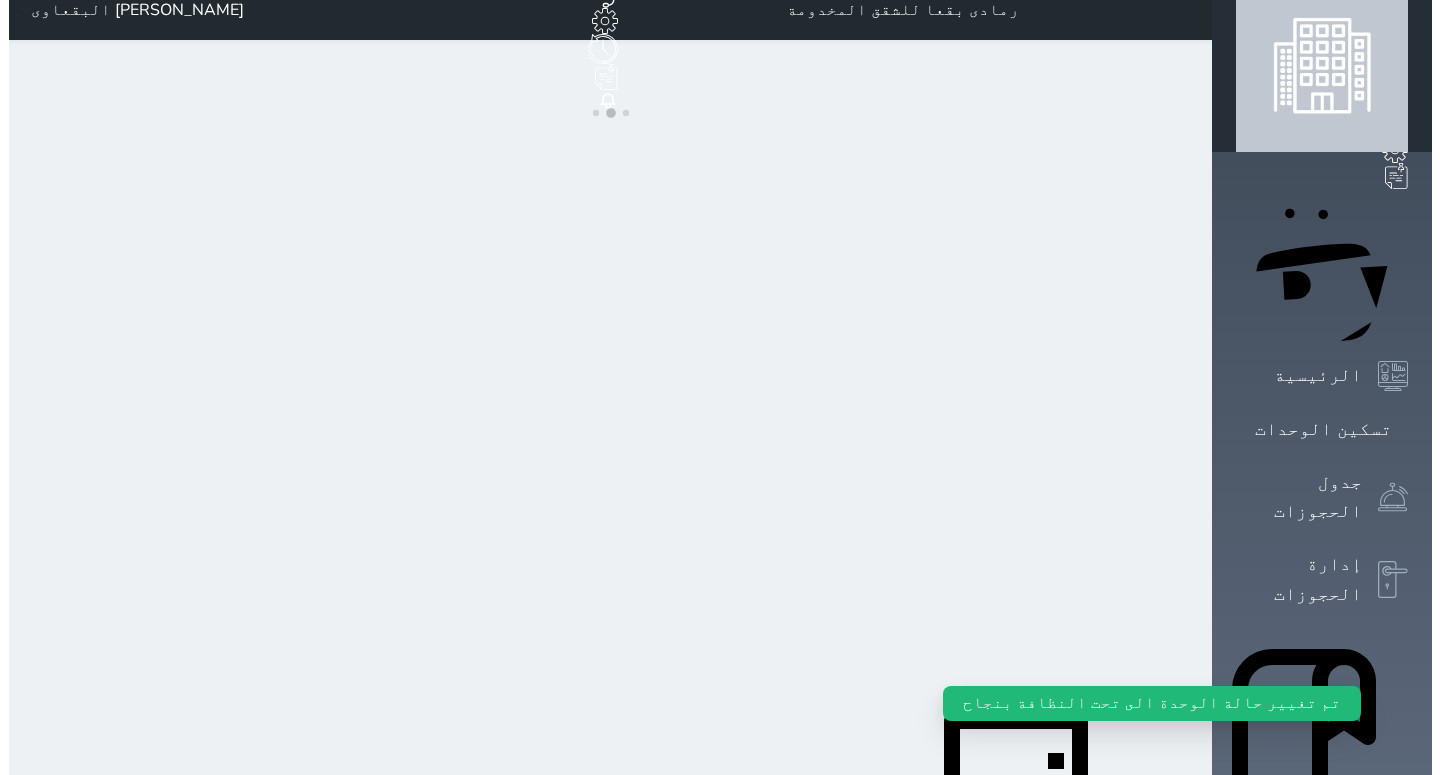 scroll, scrollTop: 0, scrollLeft: 0, axis: both 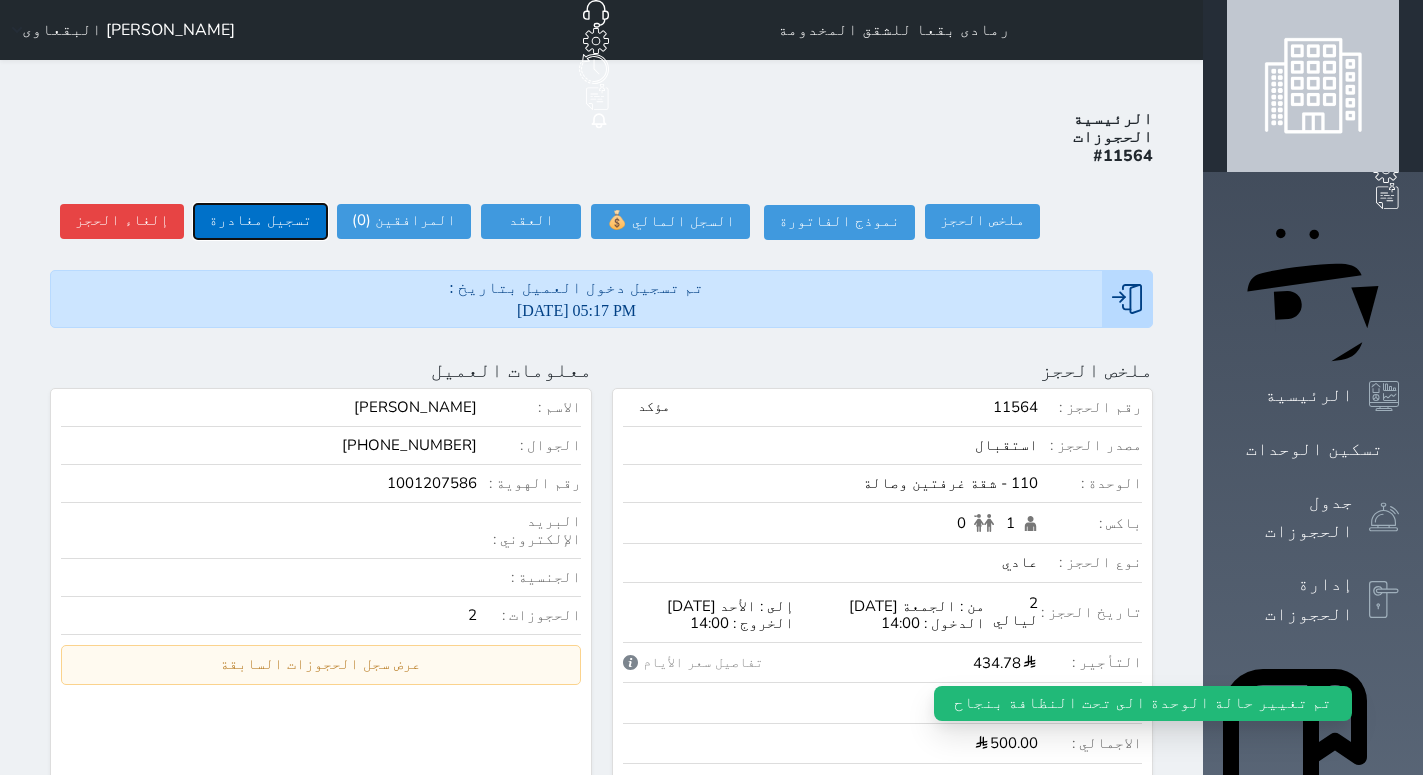 click on "تسجيل مغادرة" at bounding box center (260, 221) 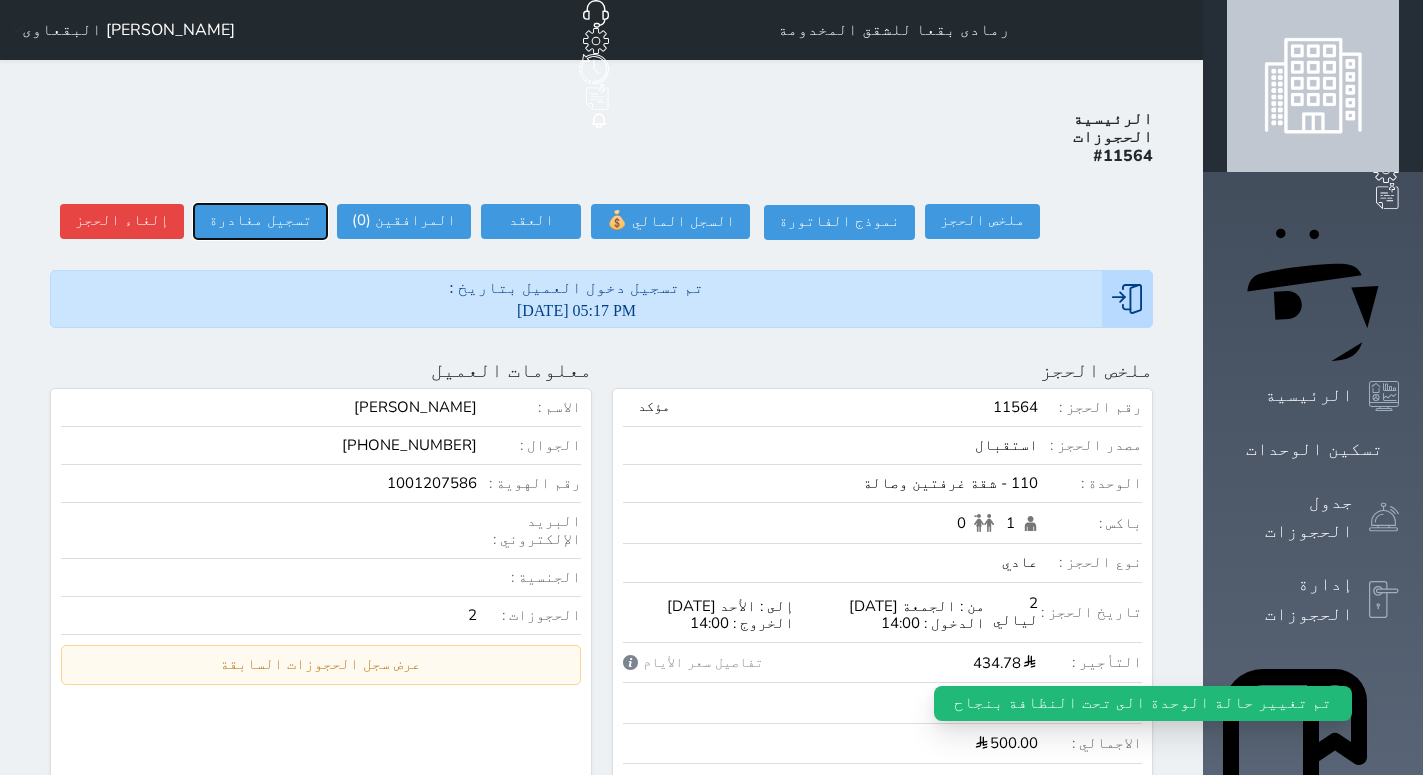 select 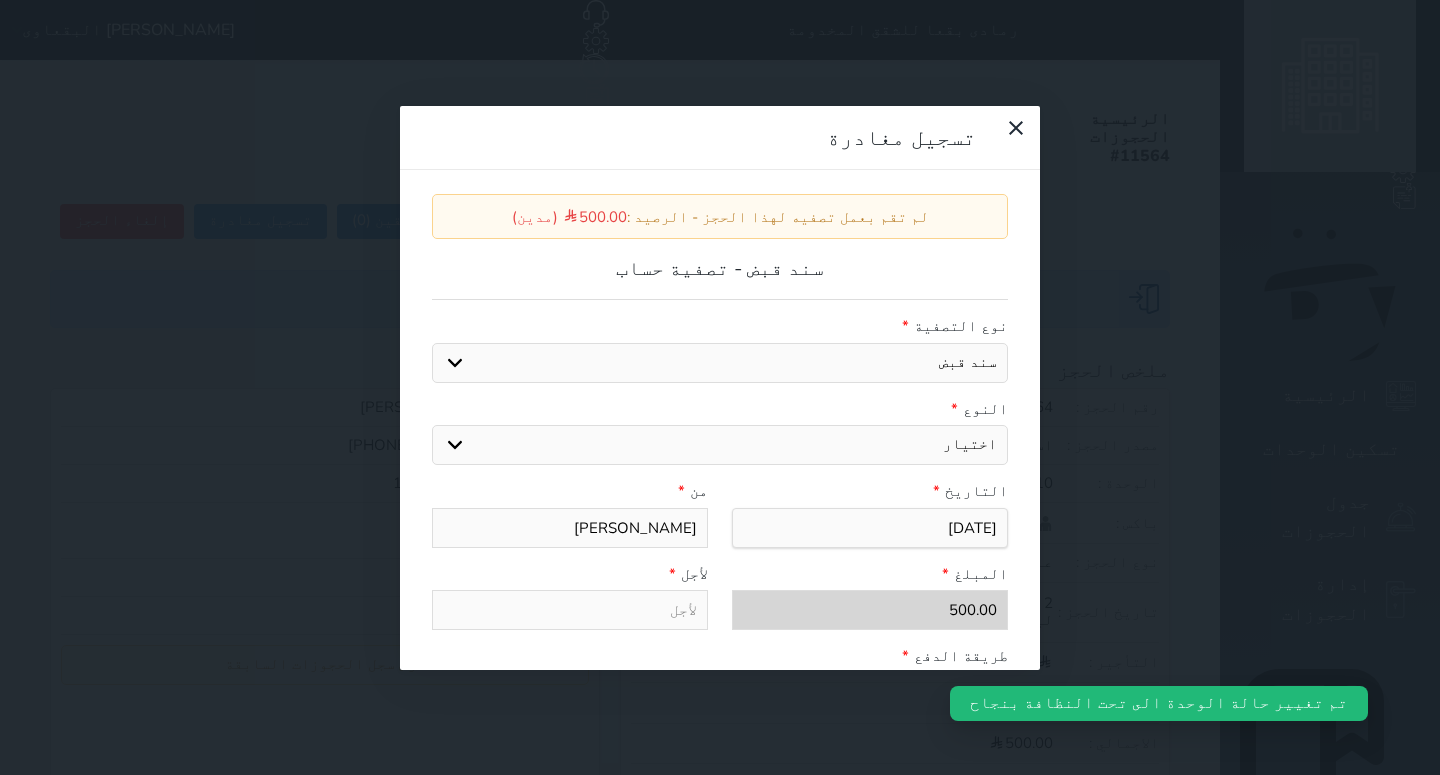 select on "27724" 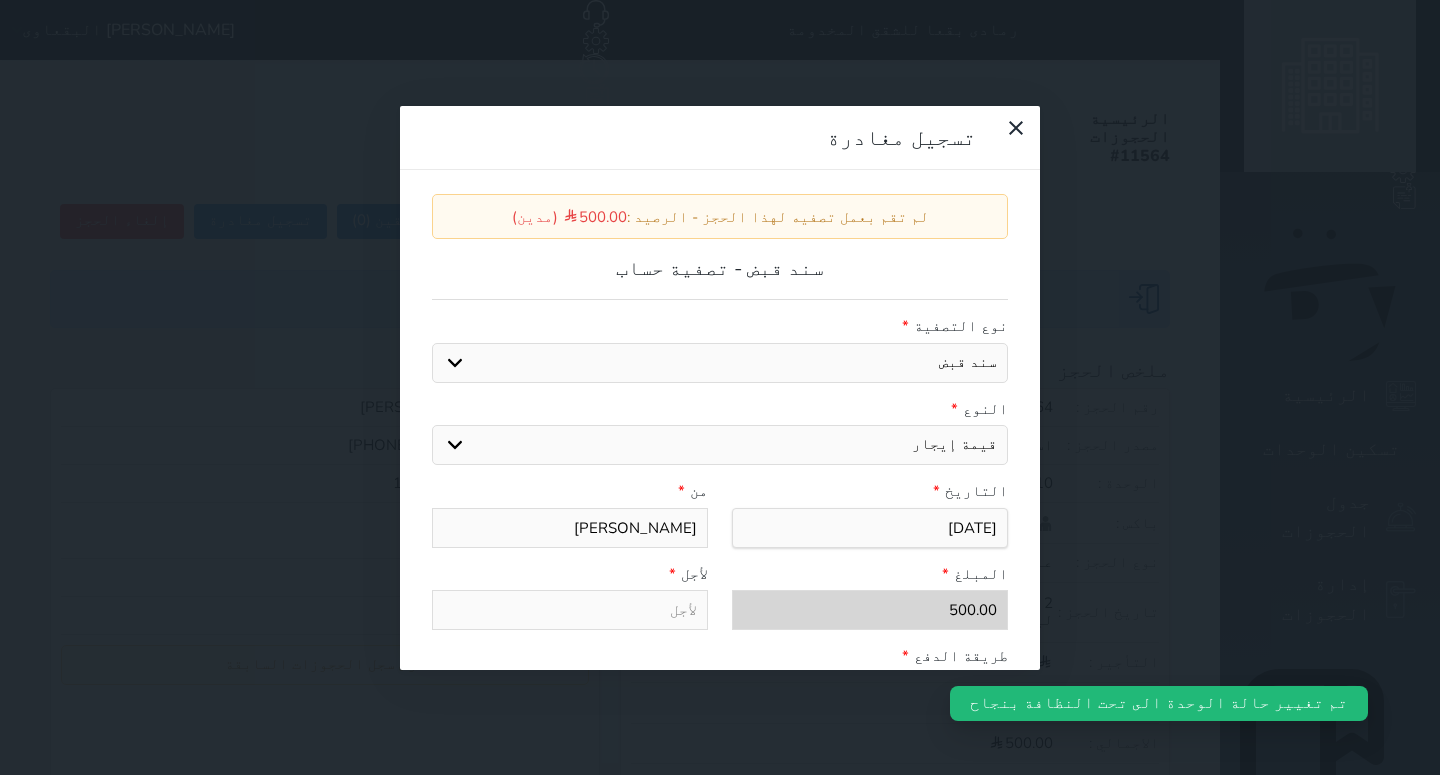 click on "قيمة إيجار" at bounding box center (0, 0) 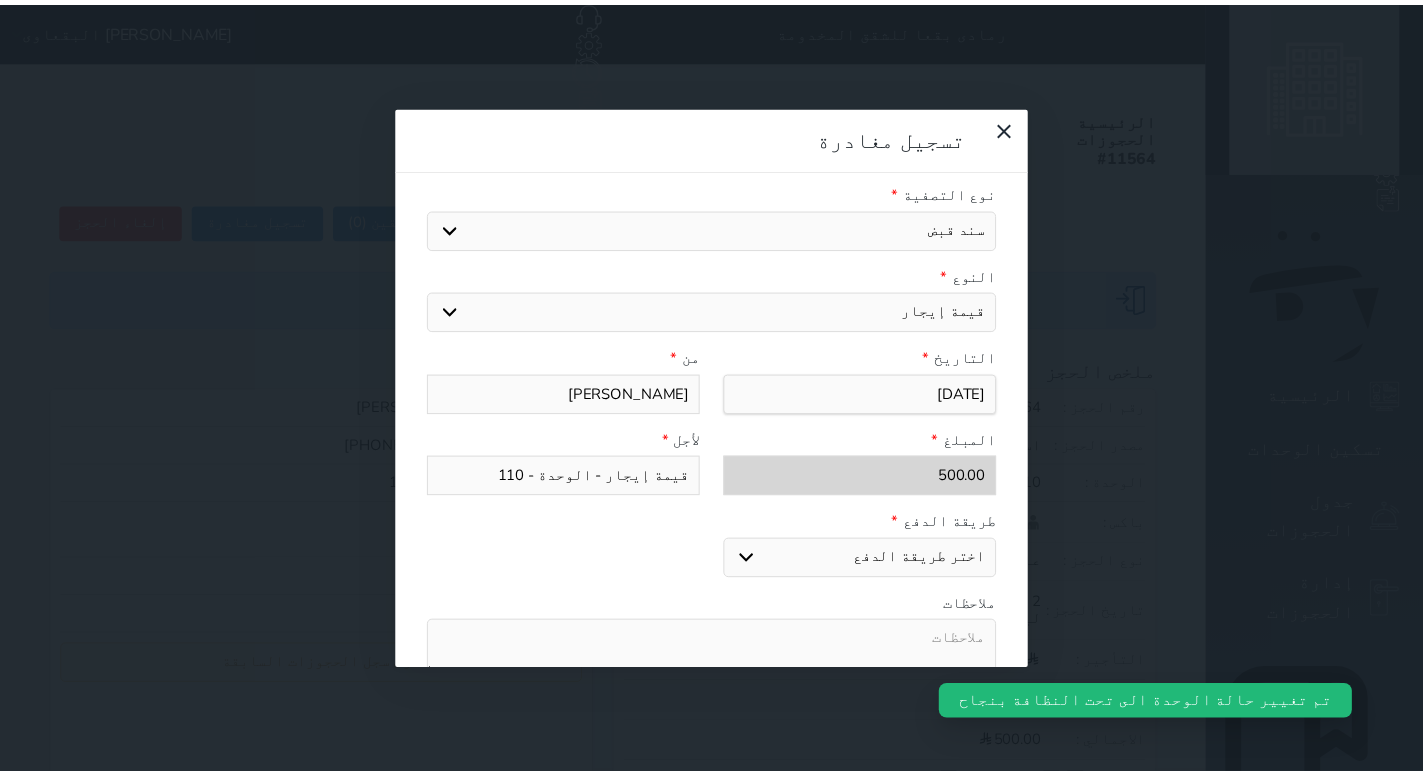 scroll, scrollTop: 288, scrollLeft: 0, axis: vertical 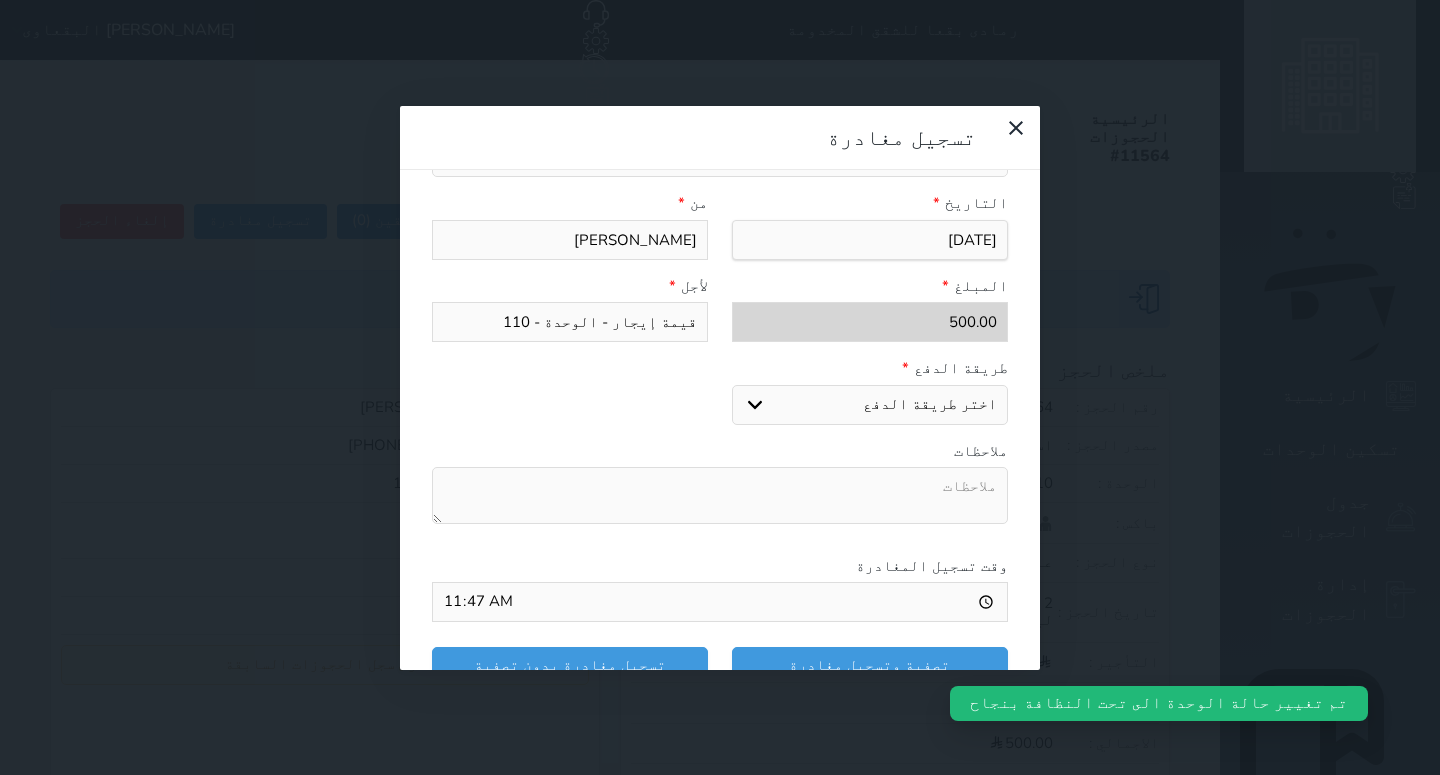 select on "mada" 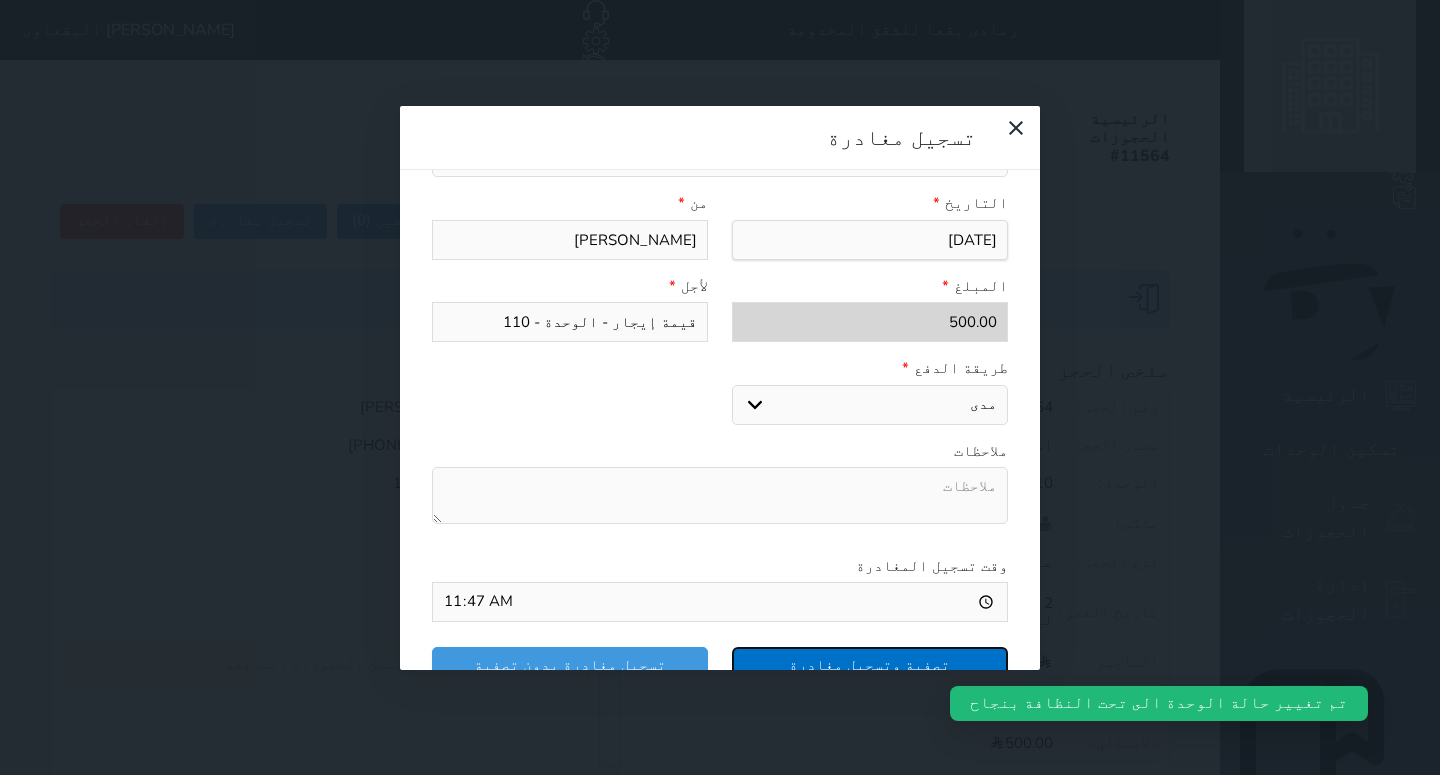 click on "تصفية وتسجيل مغادرة" at bounding box center (870, 664) 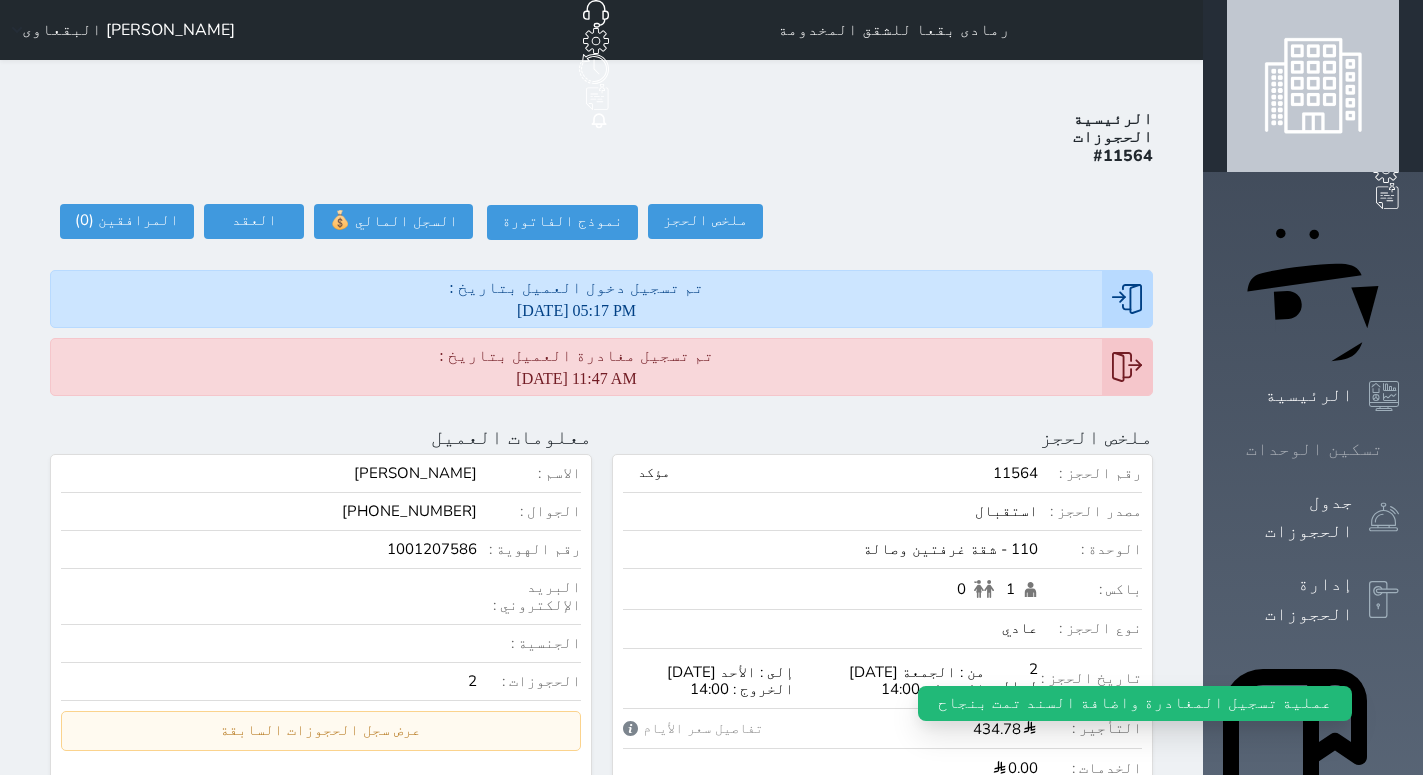 click on "تسكين الوحدات" at bounding box center [1314, 449] 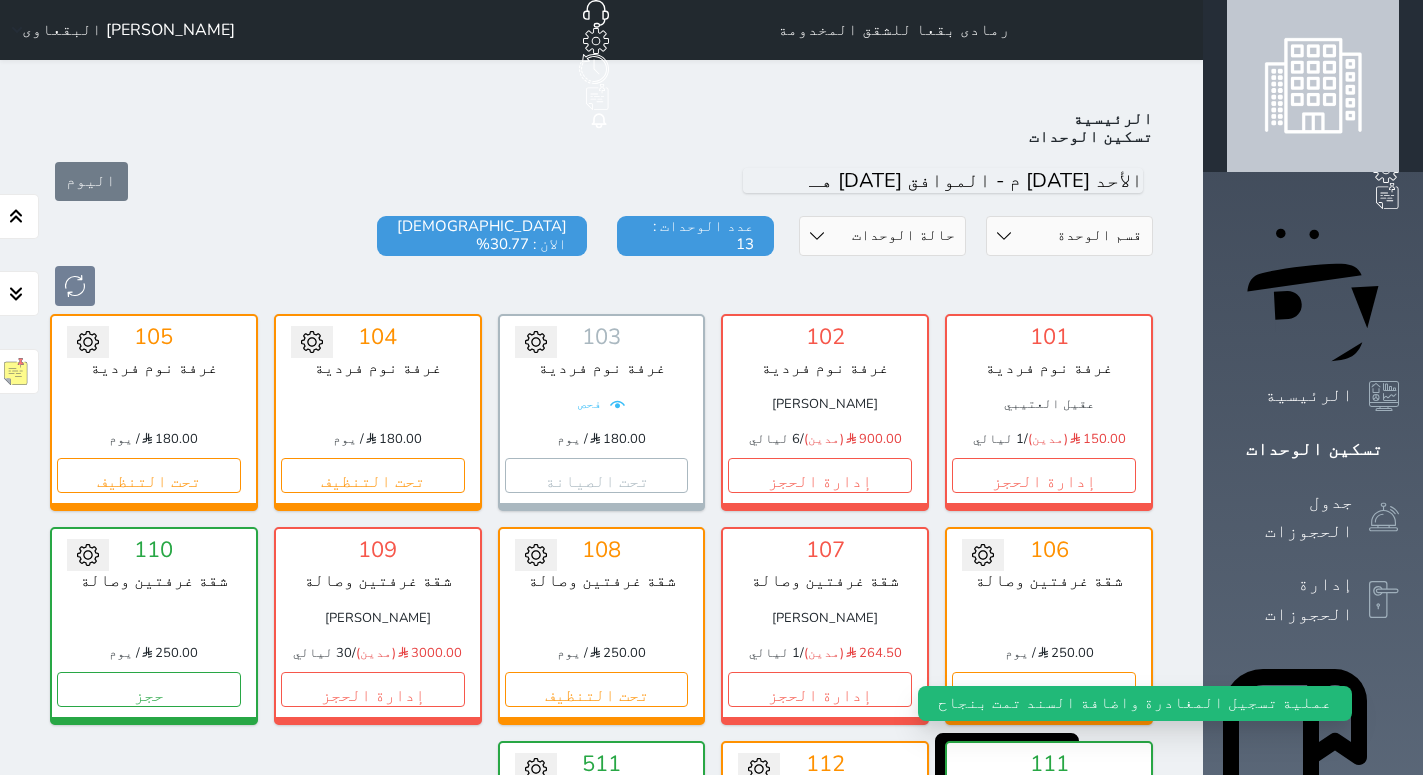 scroll, scrollTop: 78, scrollLeft: 0, axis: vertical 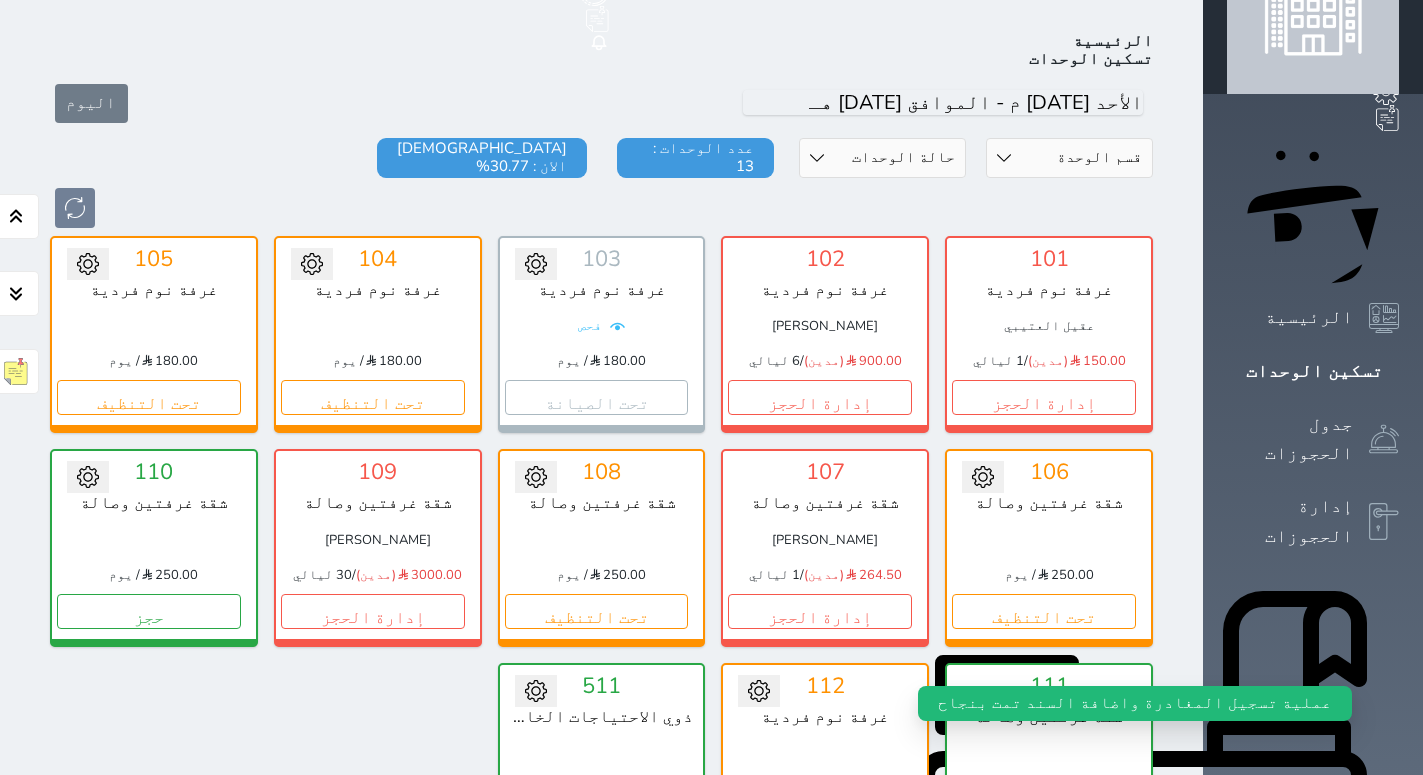click 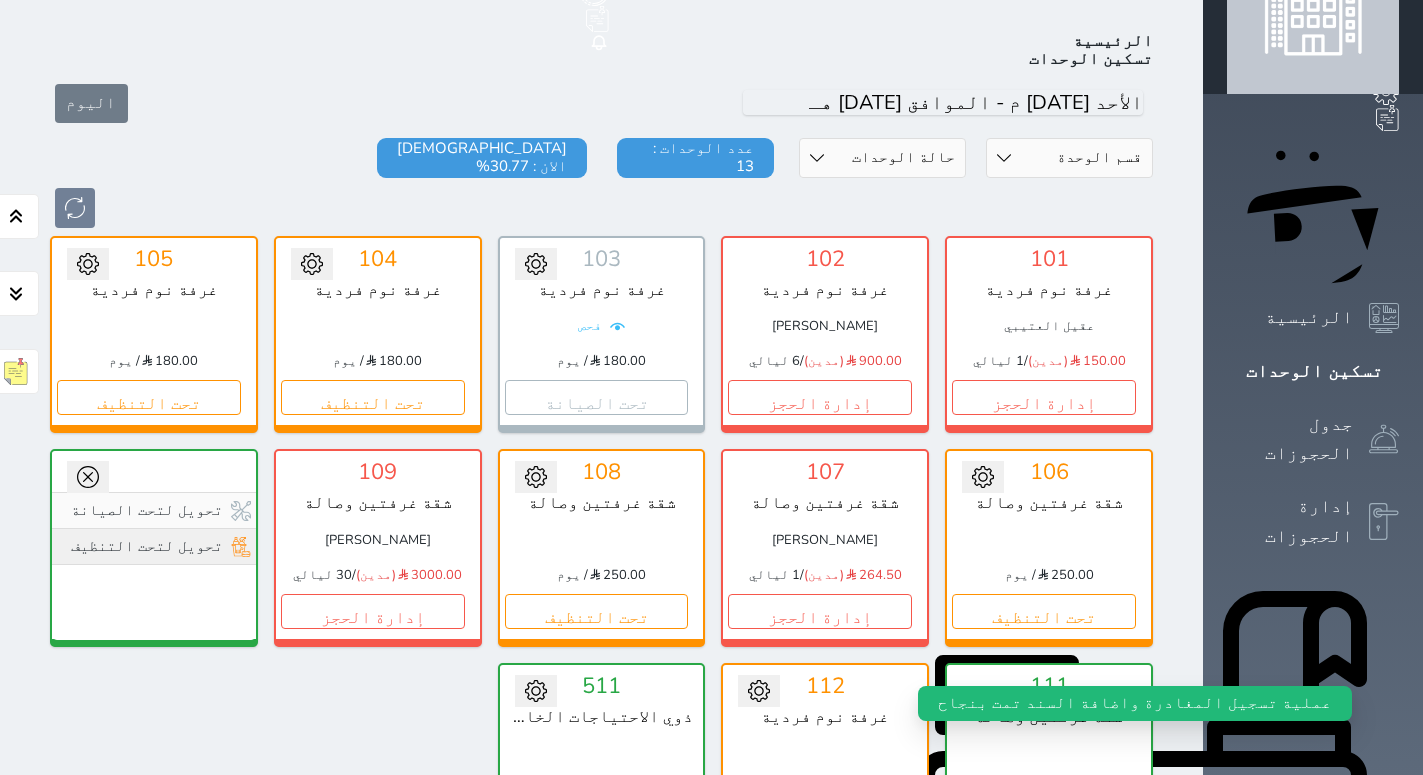 click on "تحويل لتحت التنظيف" at bounding box center (154, 546) 